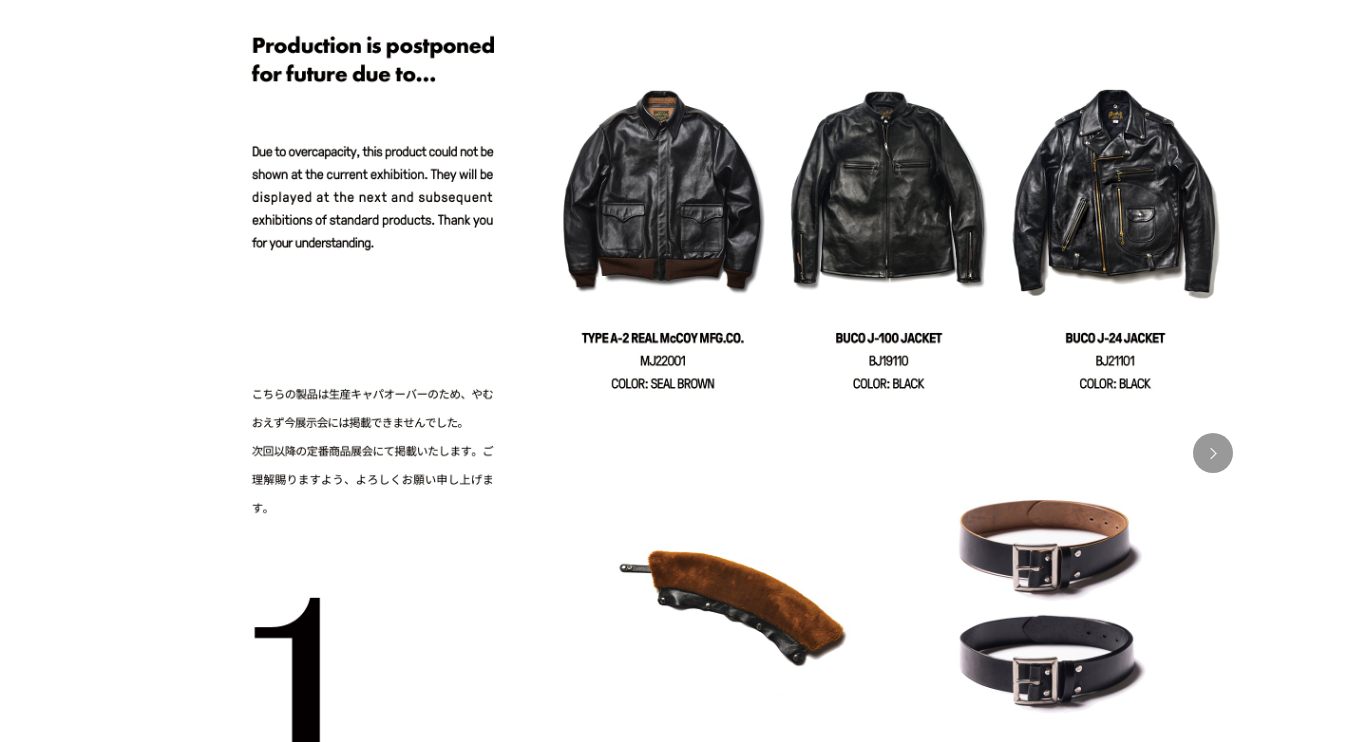 scroll, scrollTop: 2551, scrollLeft: 0, axis: vertical 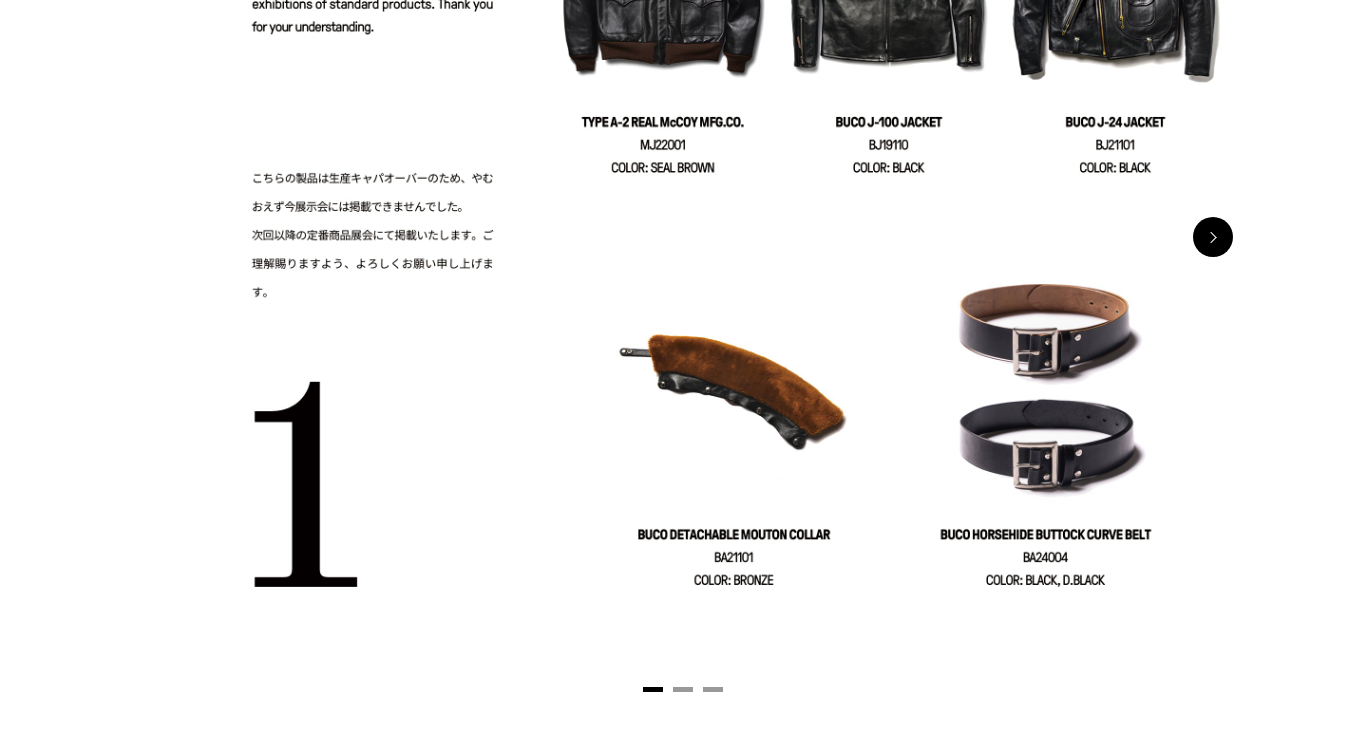 click at bounding box center (1213, 237) 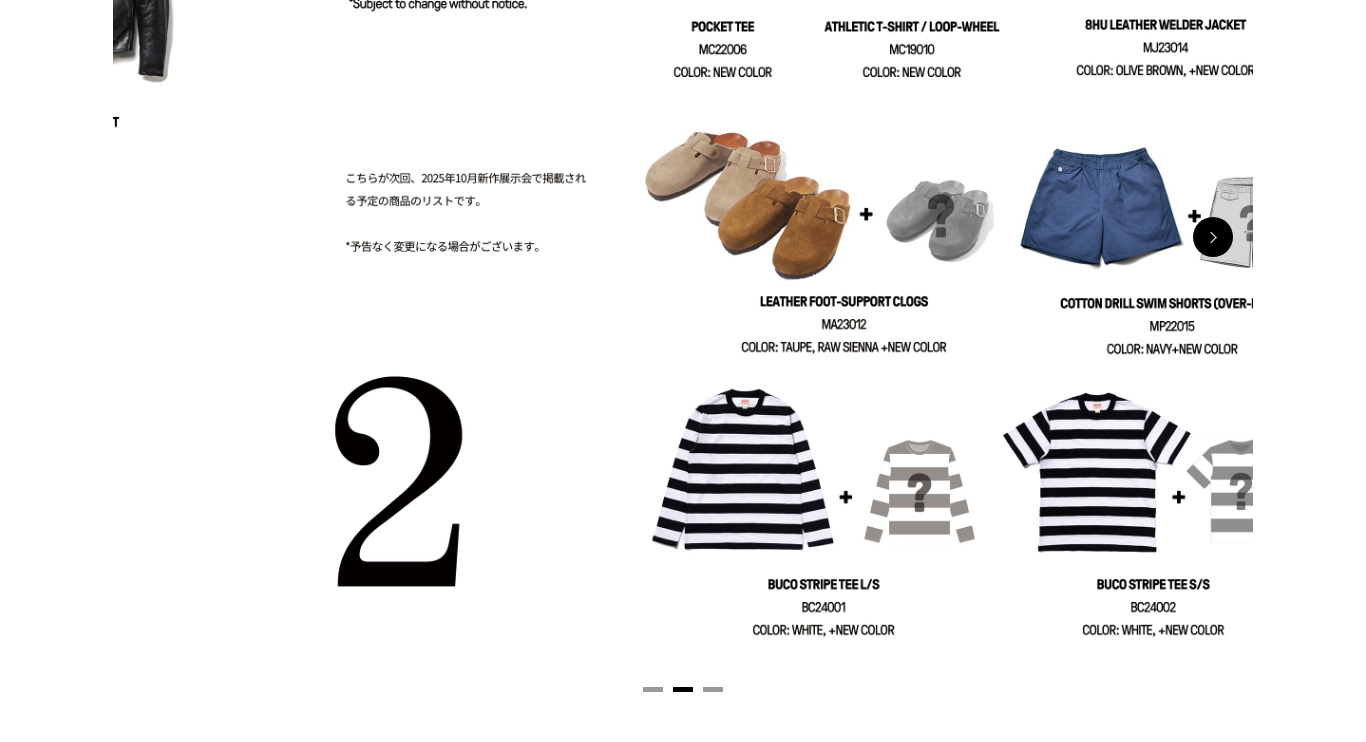 scroll, scrollTop: 0, scrollLeft: 1140, axis: horizontal 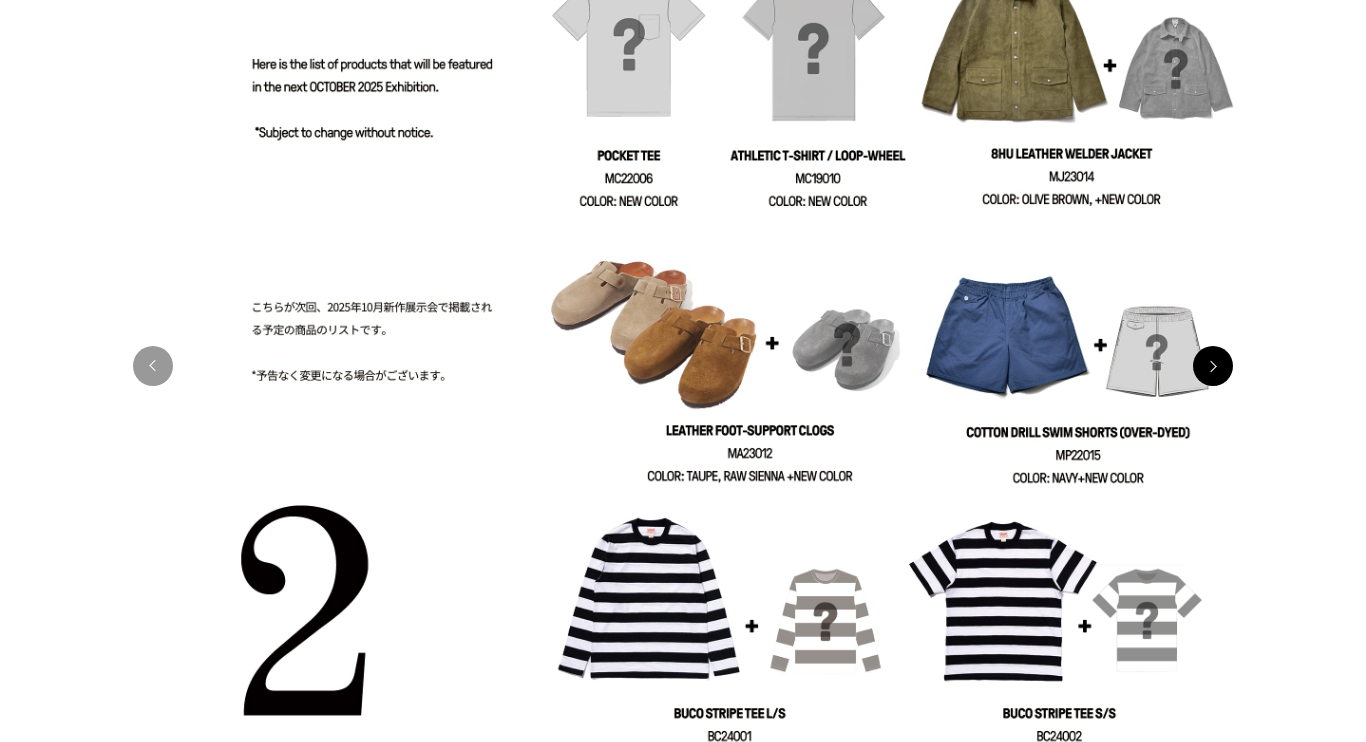 click at bounding box center [1213, 366] 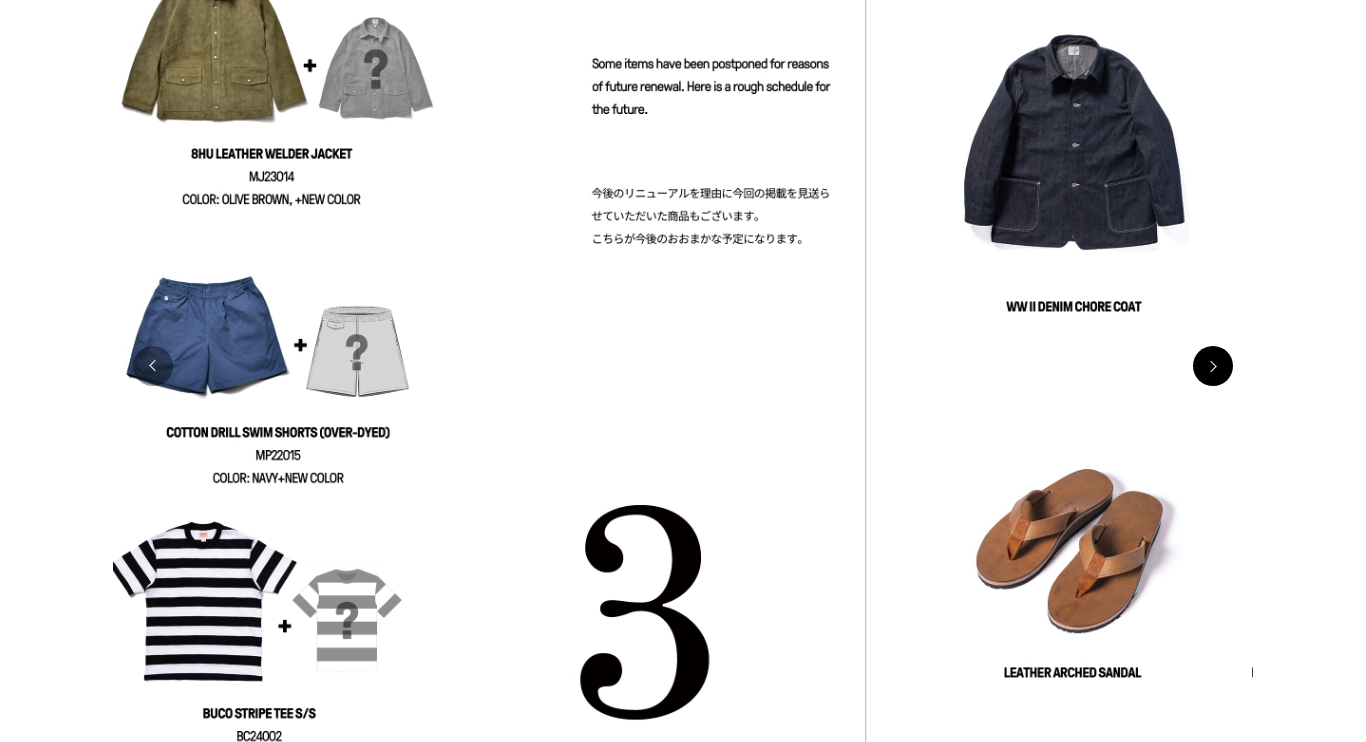 scroll, scrollTop: 0, scrollLeft: 2280, axis: horizontal 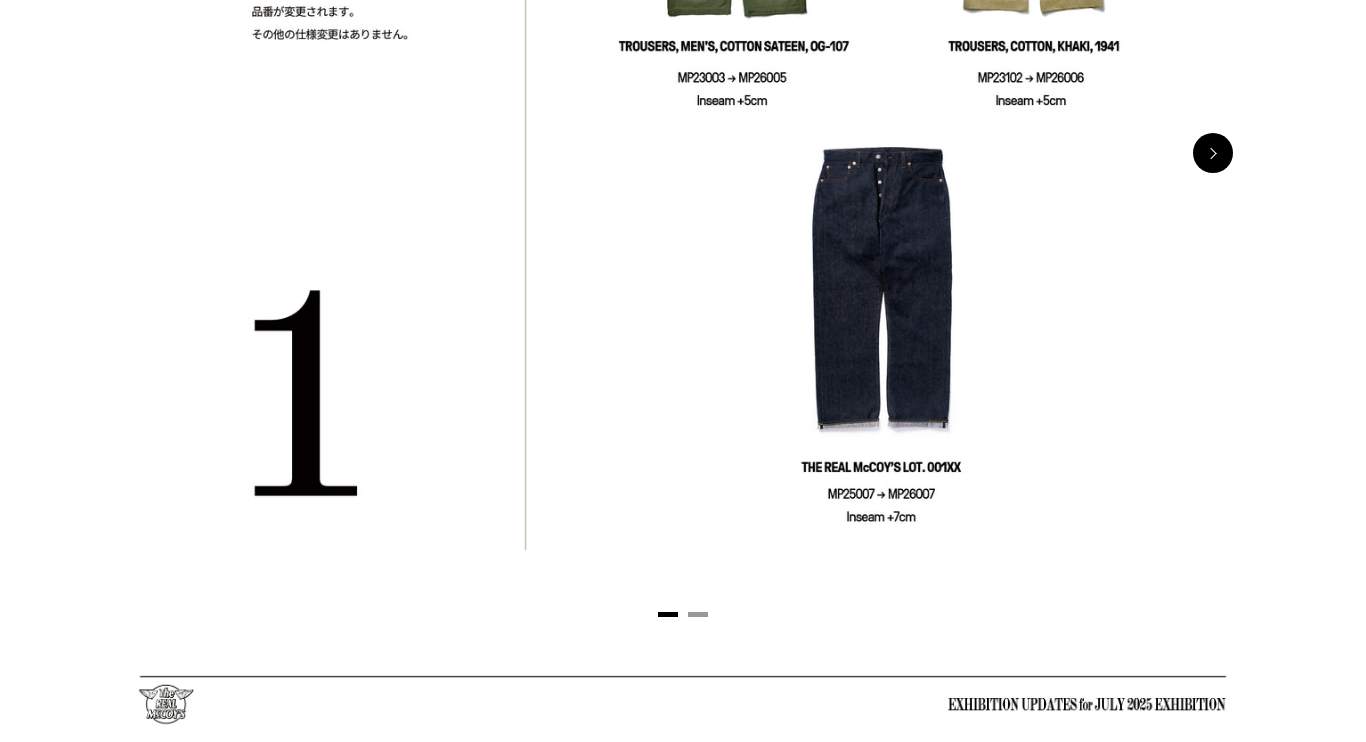 click at bounding box center [1213, 153] 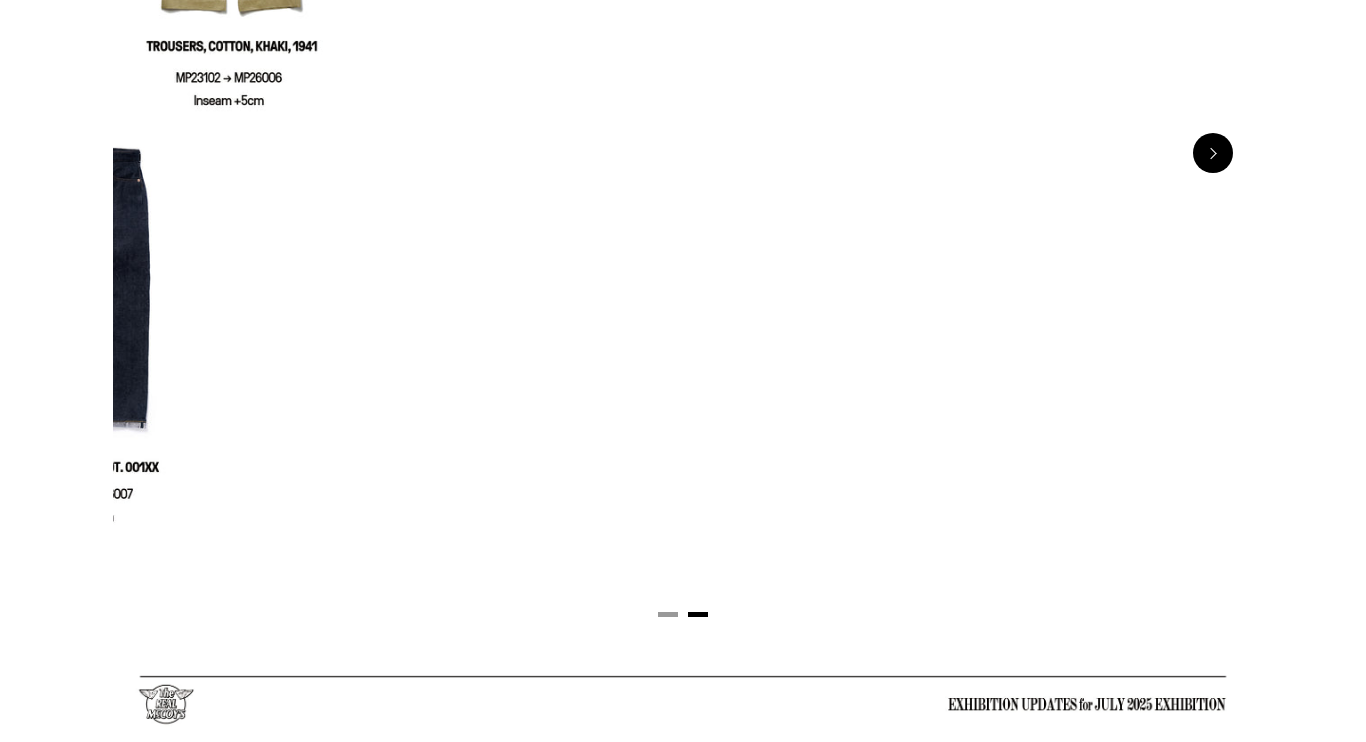 scroll, scrollTop: 0, scrollLeft: 1140, axis: horizontal 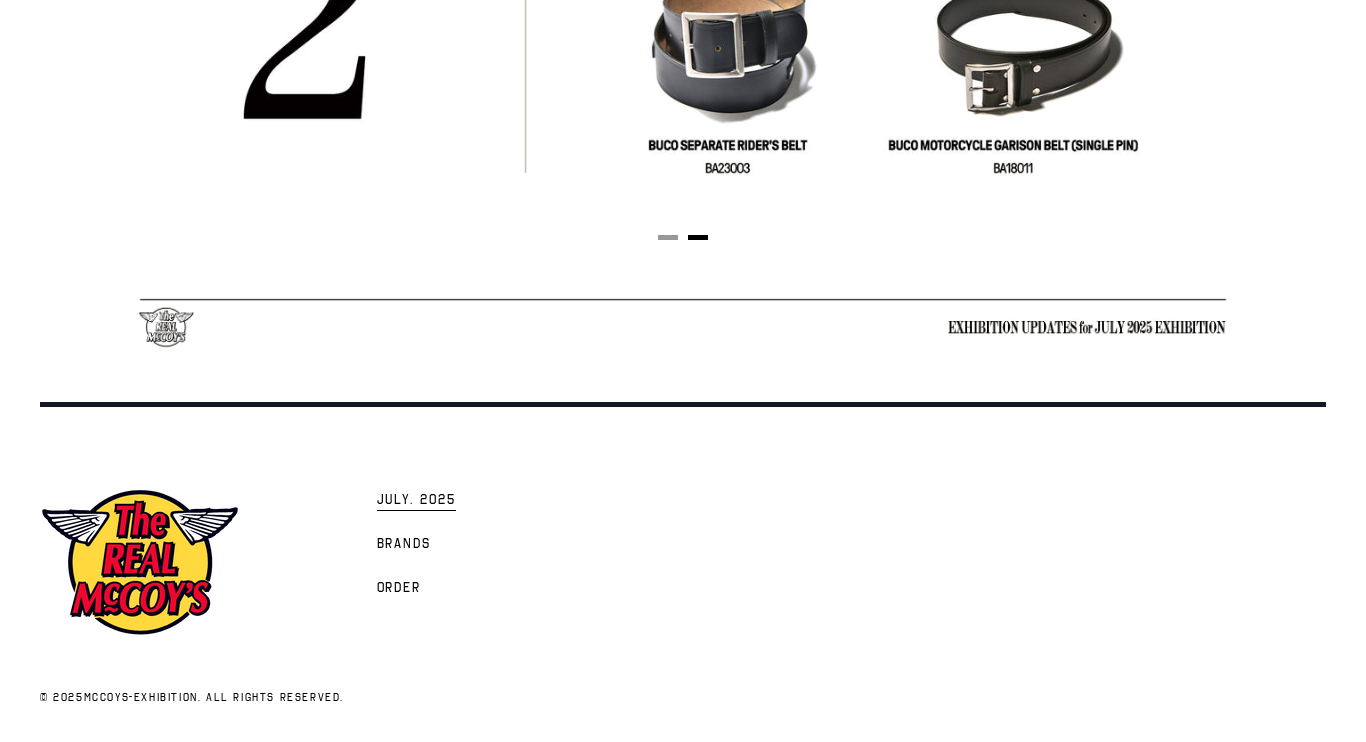 click on "JULY. 2025
Brands" at bounding box center (683, 572) 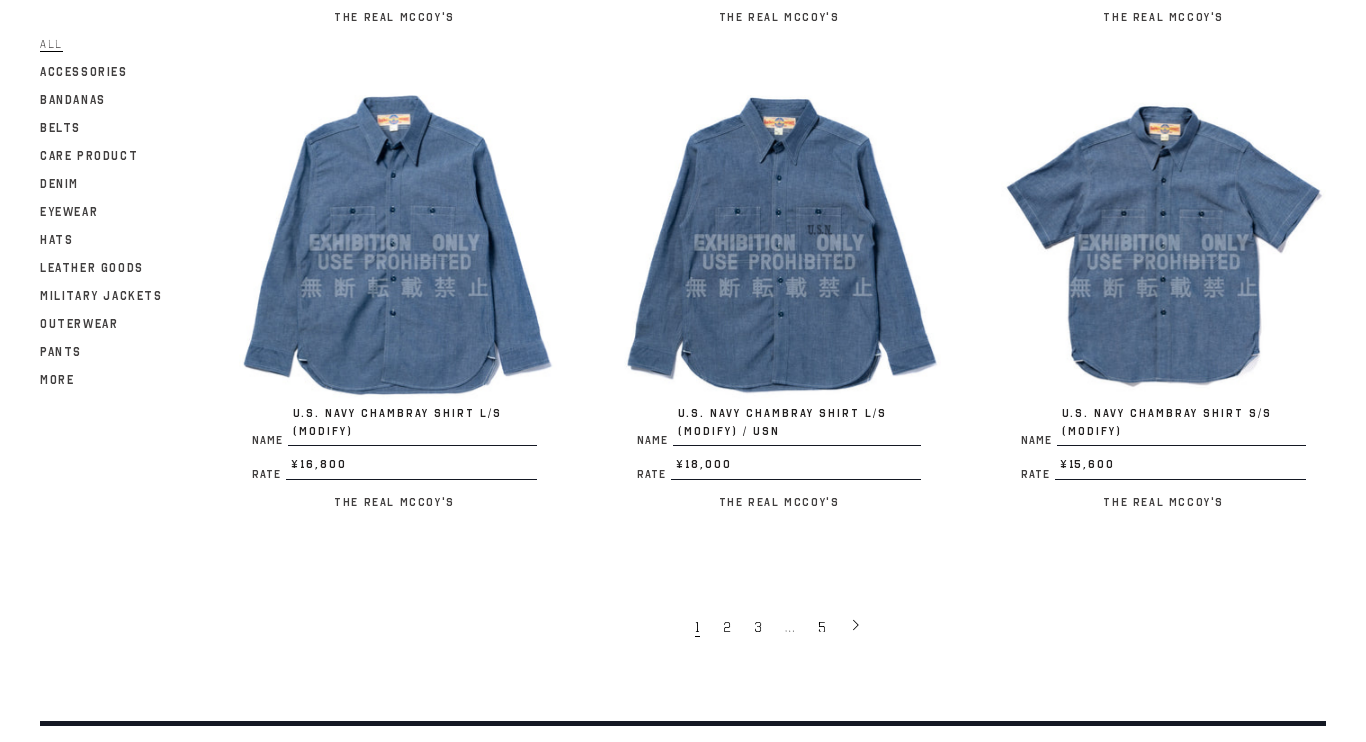 scroll, scrollTop: 3547, scrollLeft: 0, axis: vertical 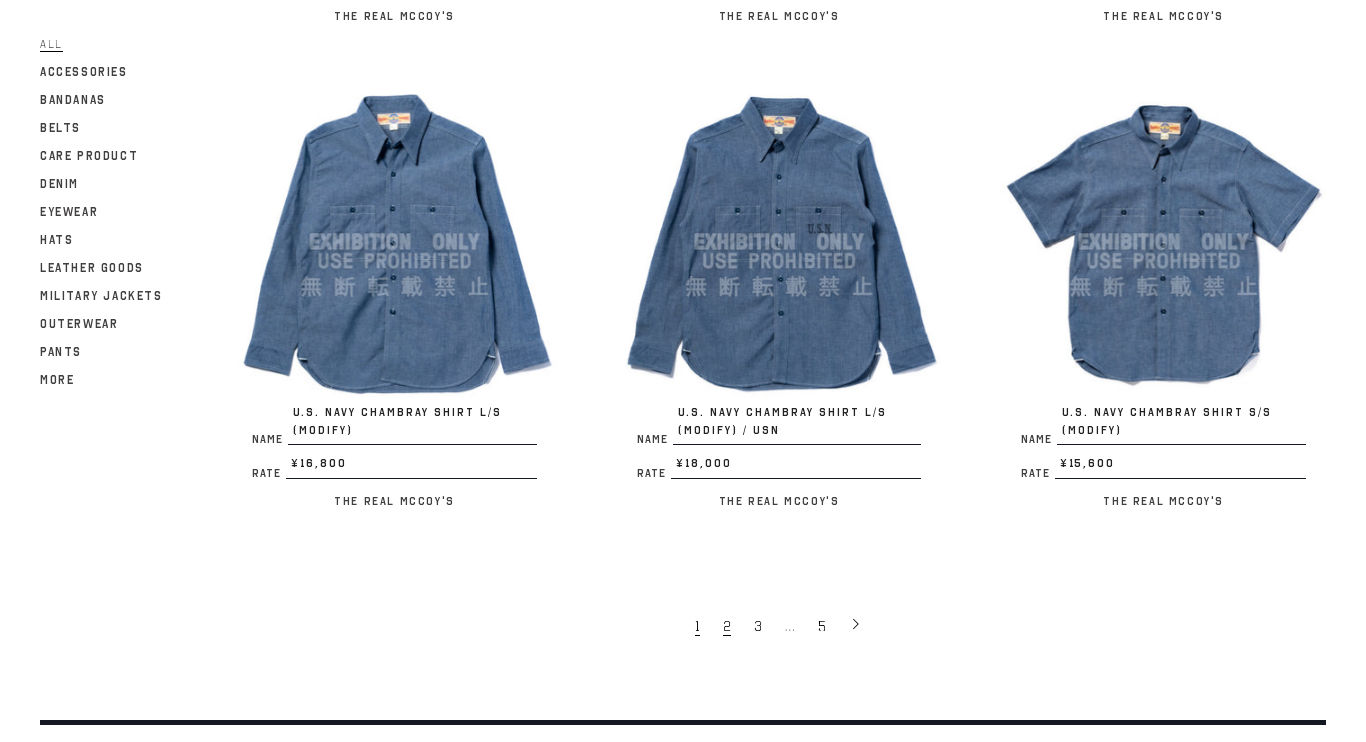 click on "2" at bounding box center (728, 625) 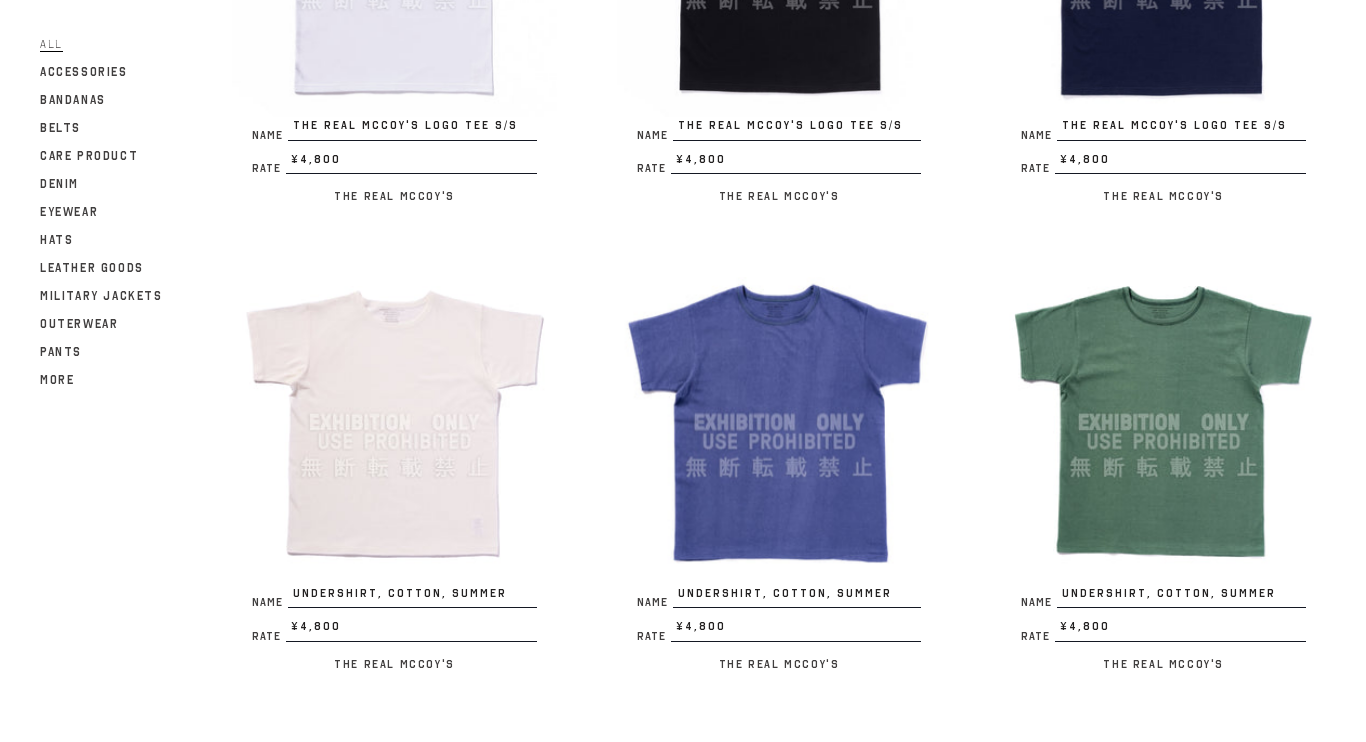 scroll, scrollTop: 1428, scrollLeft: 0, axis: vertical 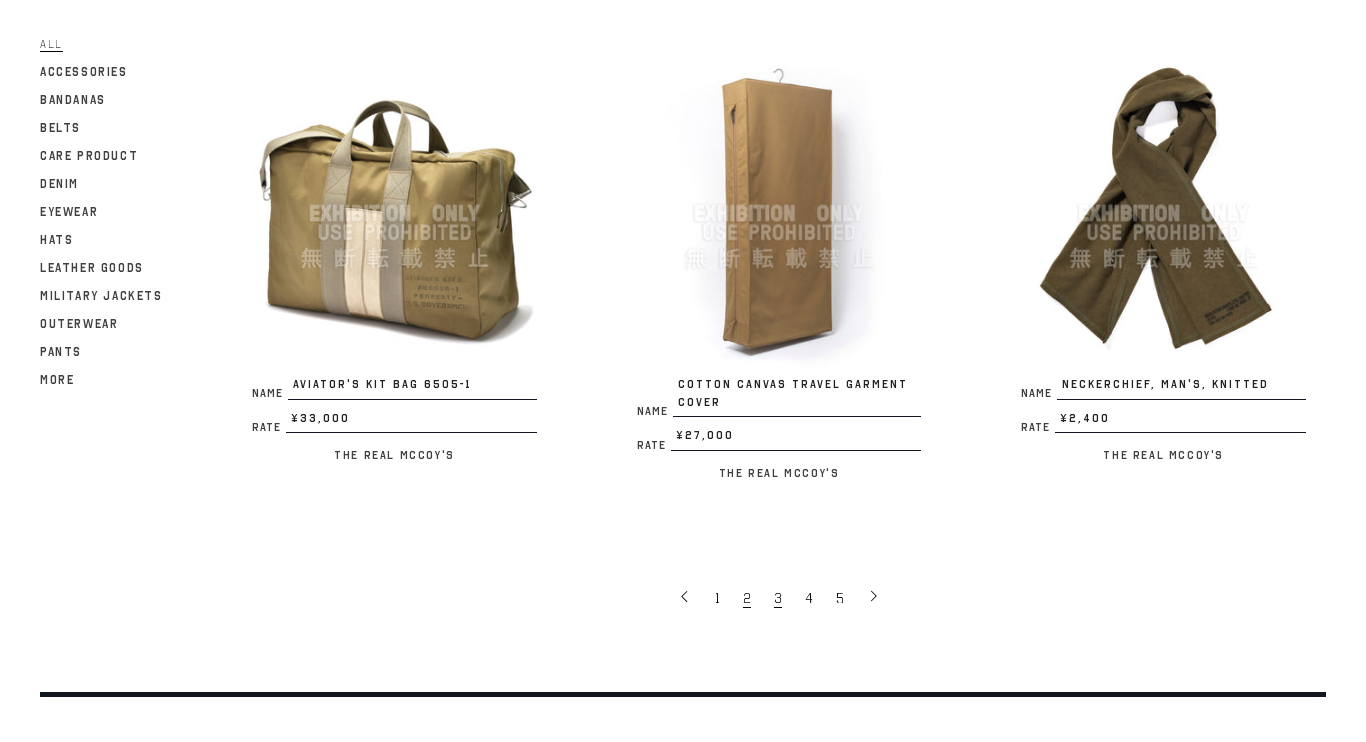 click on "3" at bounding box center [778, 598] 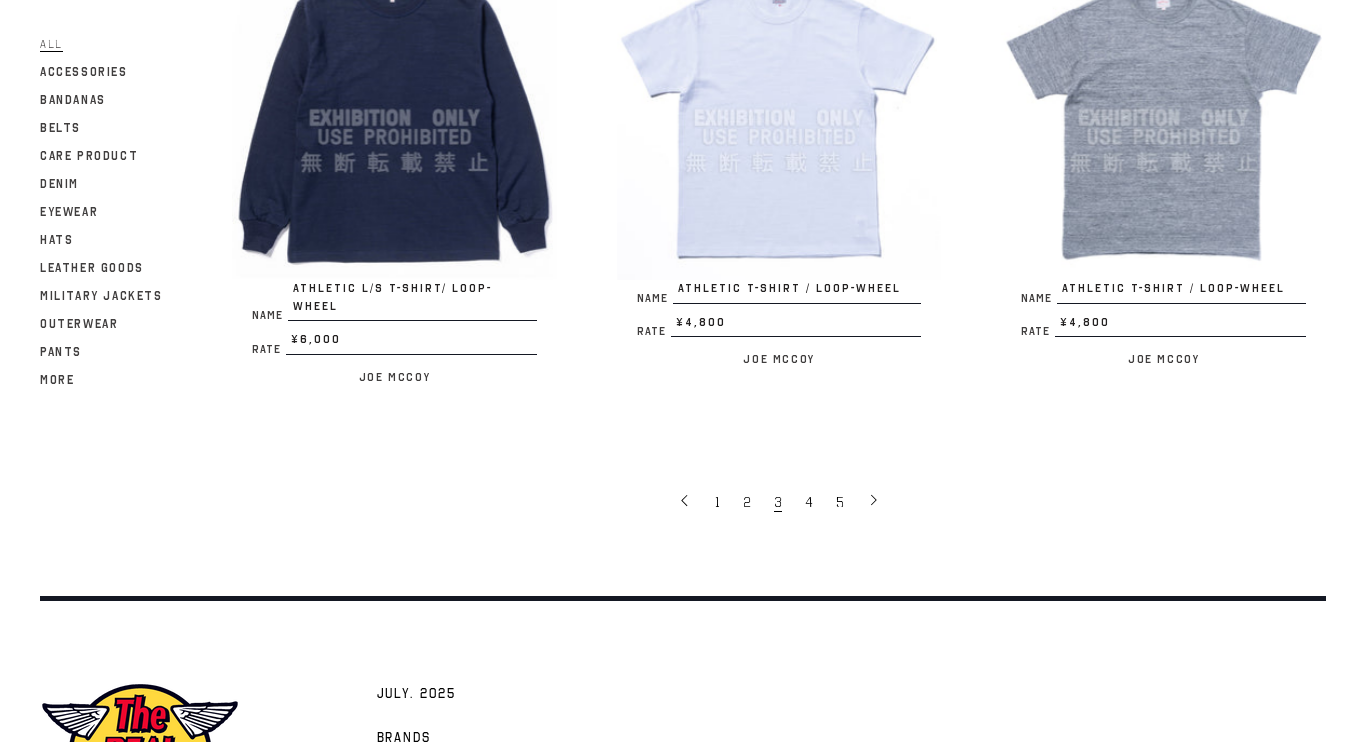 scroll, scrollTop: 3677, scrollLeft: 0, axis: vertical 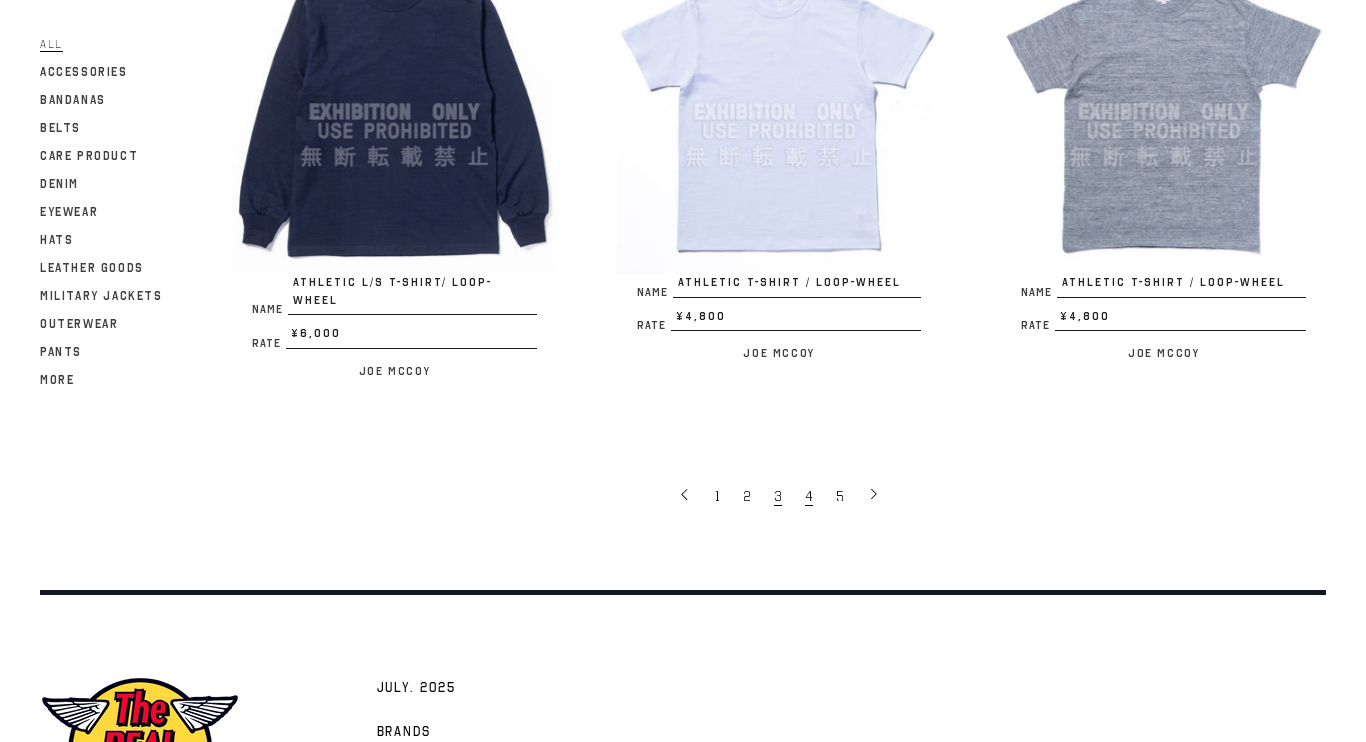 click on "4" at bounding box center (810, 495) 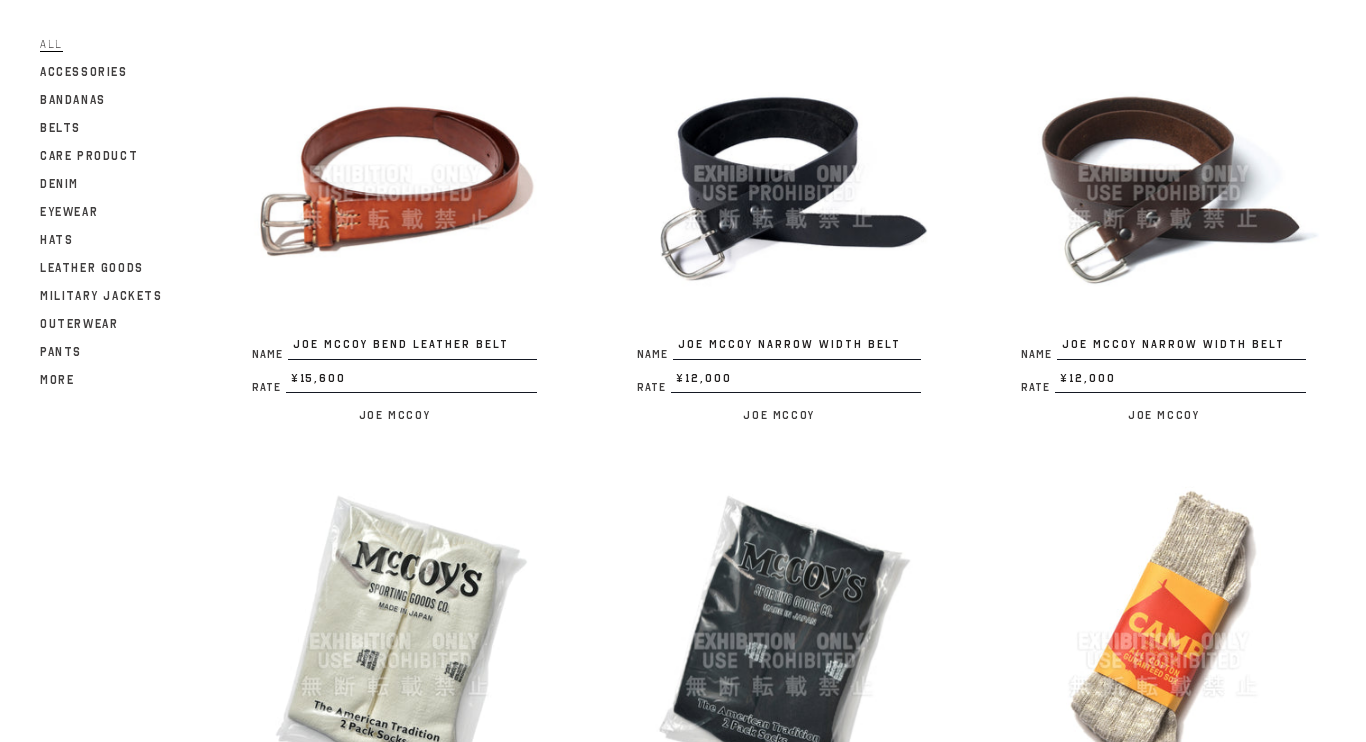 scroll, scrollTop: 3563, scrollLeft: 0, axis: vertical 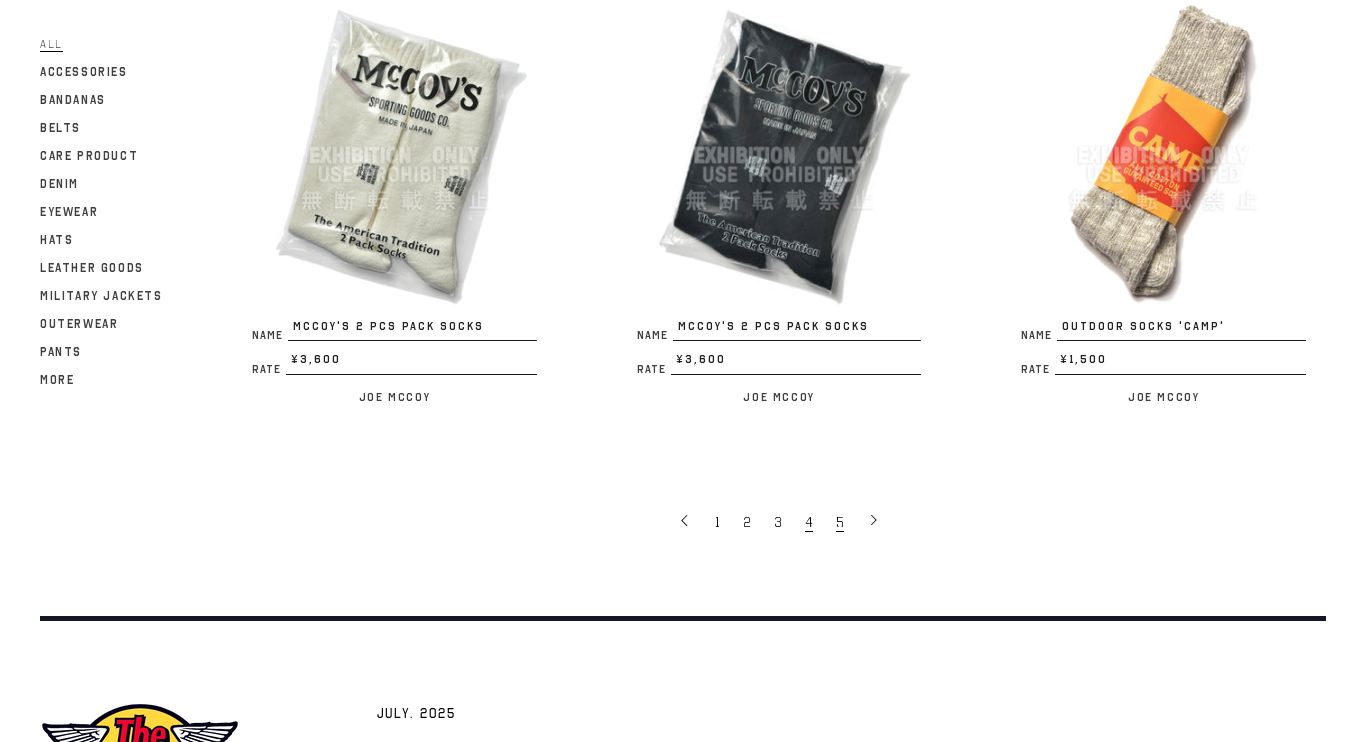 click on "5" at bounding box center [840, 522] 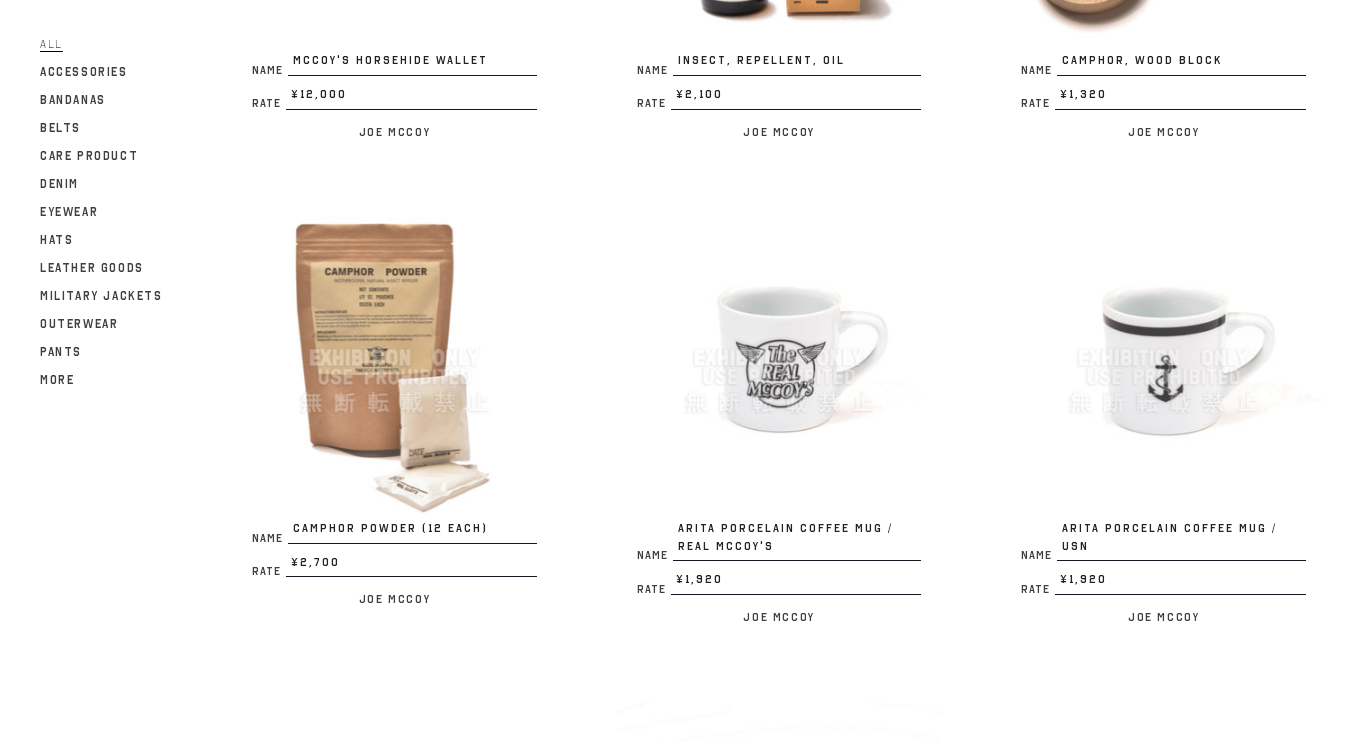 scroll, scrollTop: 3813, scrollLeft: 0, axis: vertical 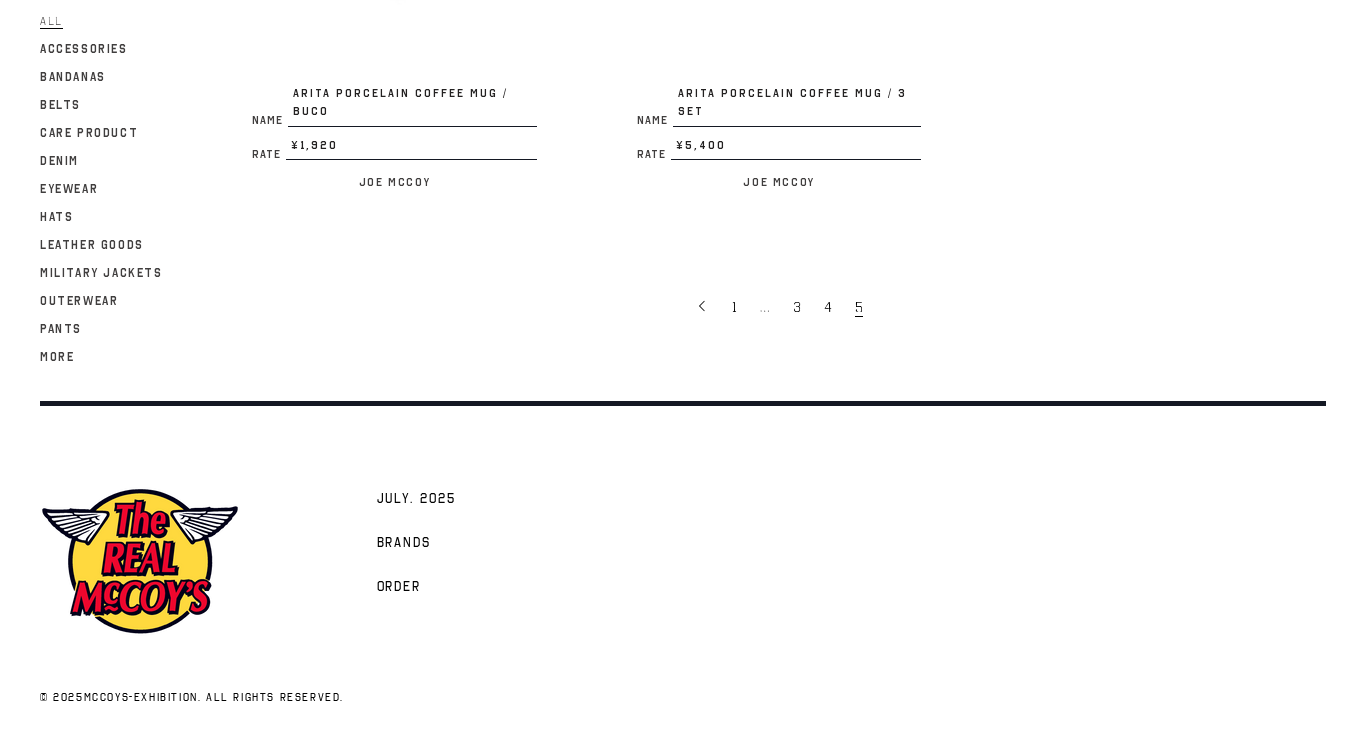 click at bounding box center (140, 561) 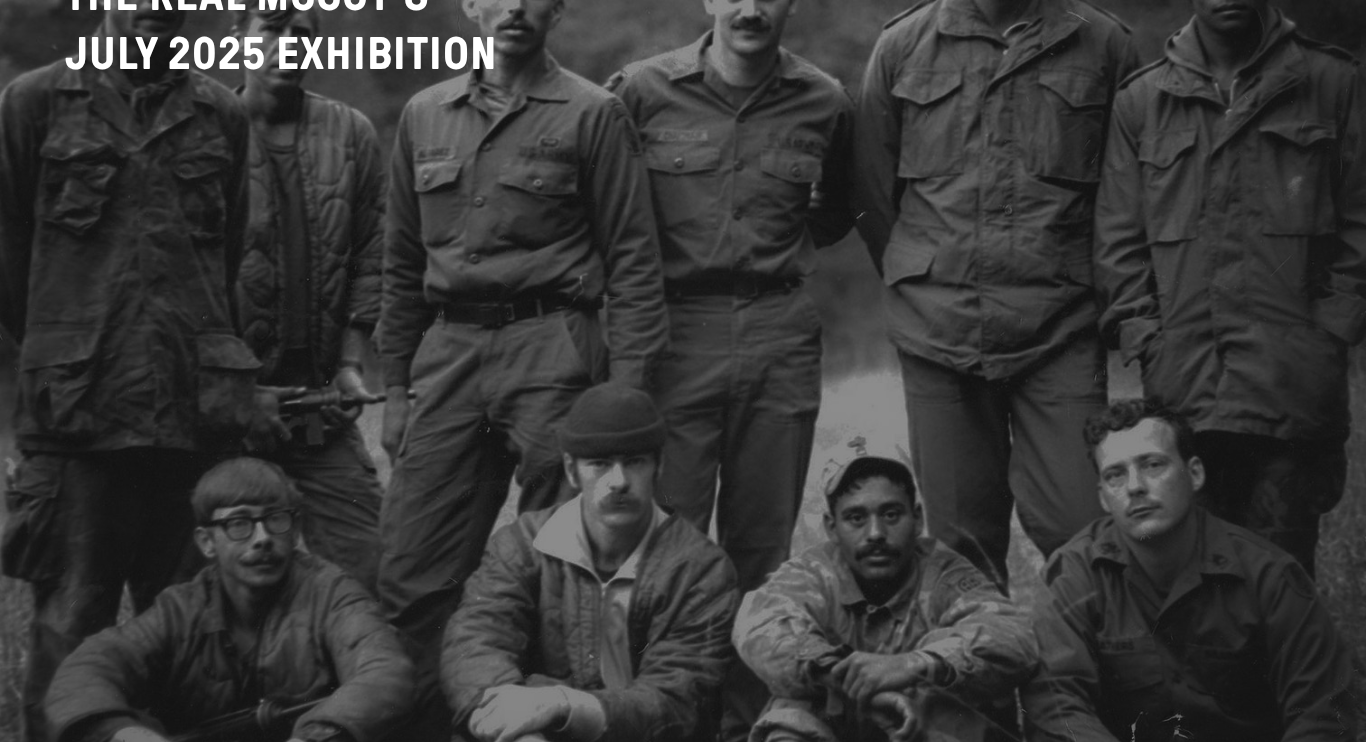 scroll, scrollTop: 0, scrollLeft: 0, axis: both 